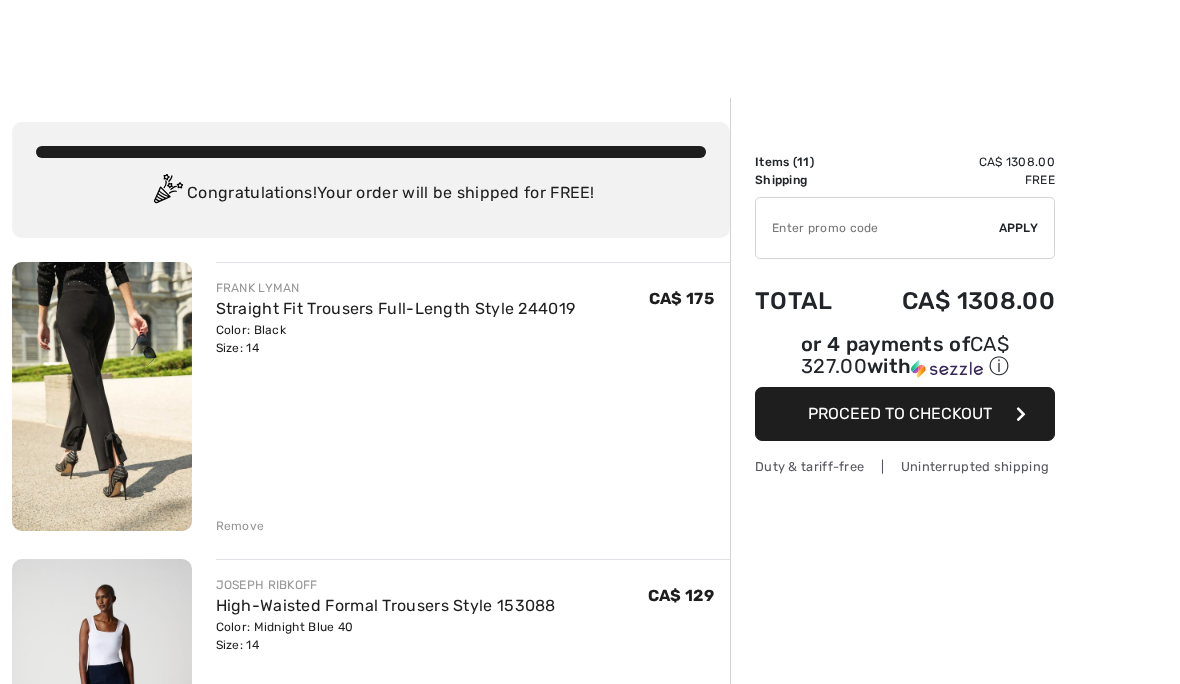 scroll, scrollTop: 83, scrollLeft: 0, axis: vertical 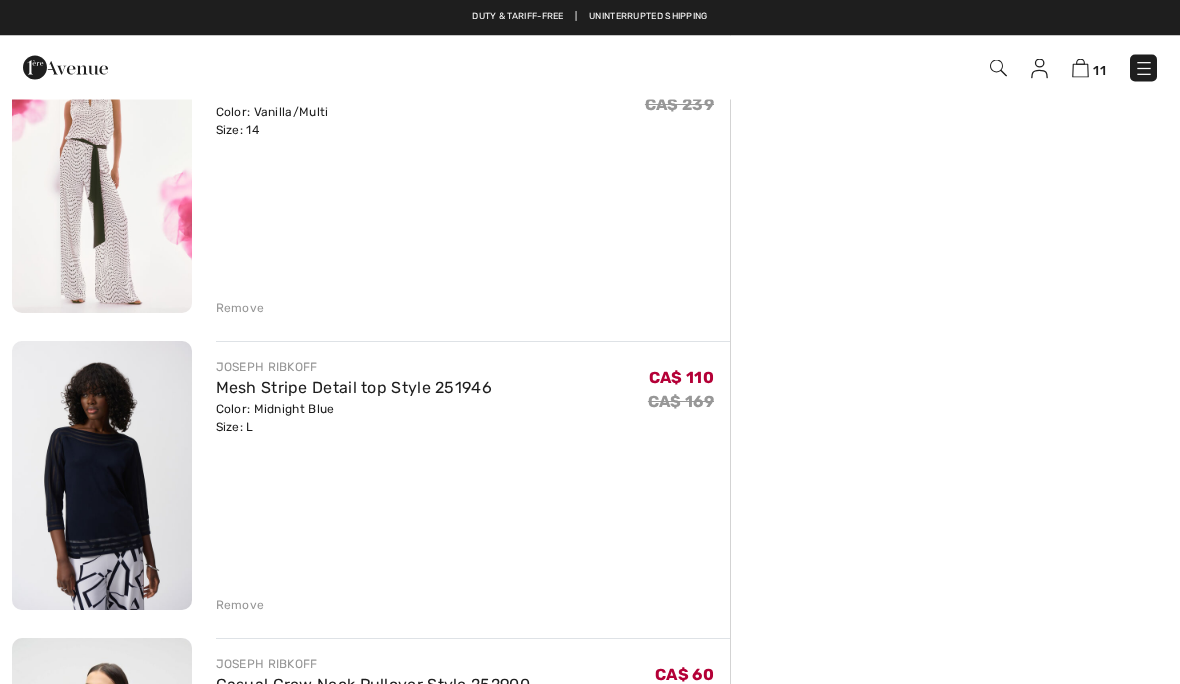 click on "Mesh Stripe Detail top Style 251946" at bounding box center (354, 388) 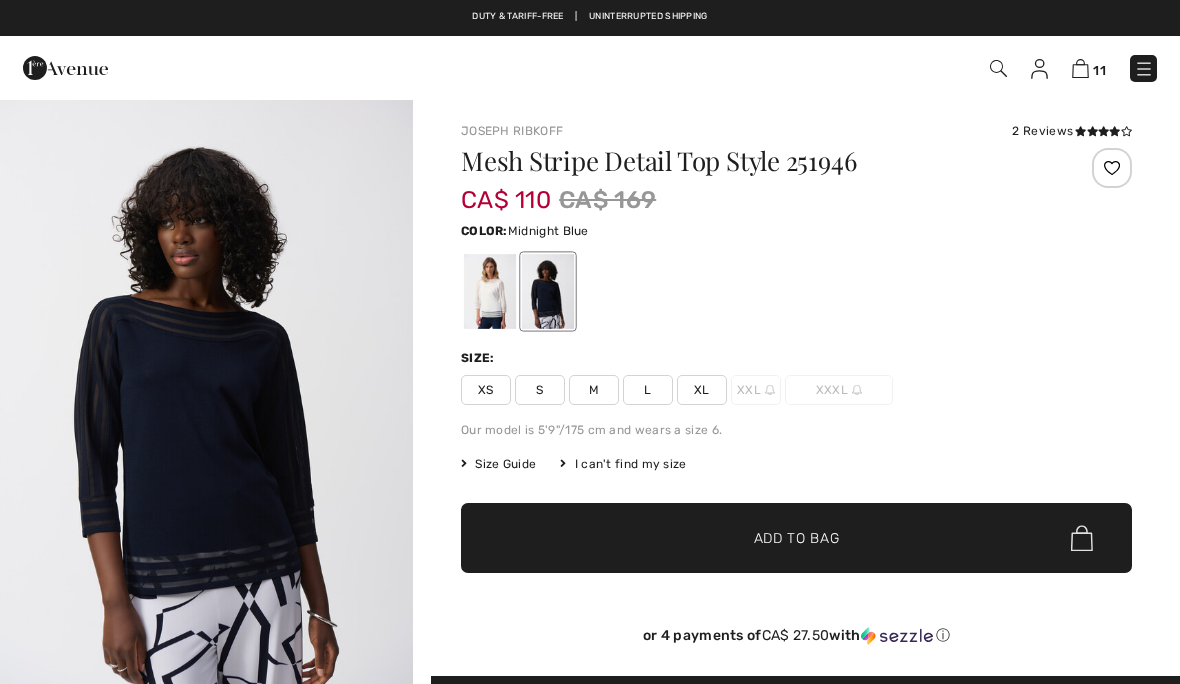 scroll, scrollTop: 0, scrollLeft: 0, axis: both 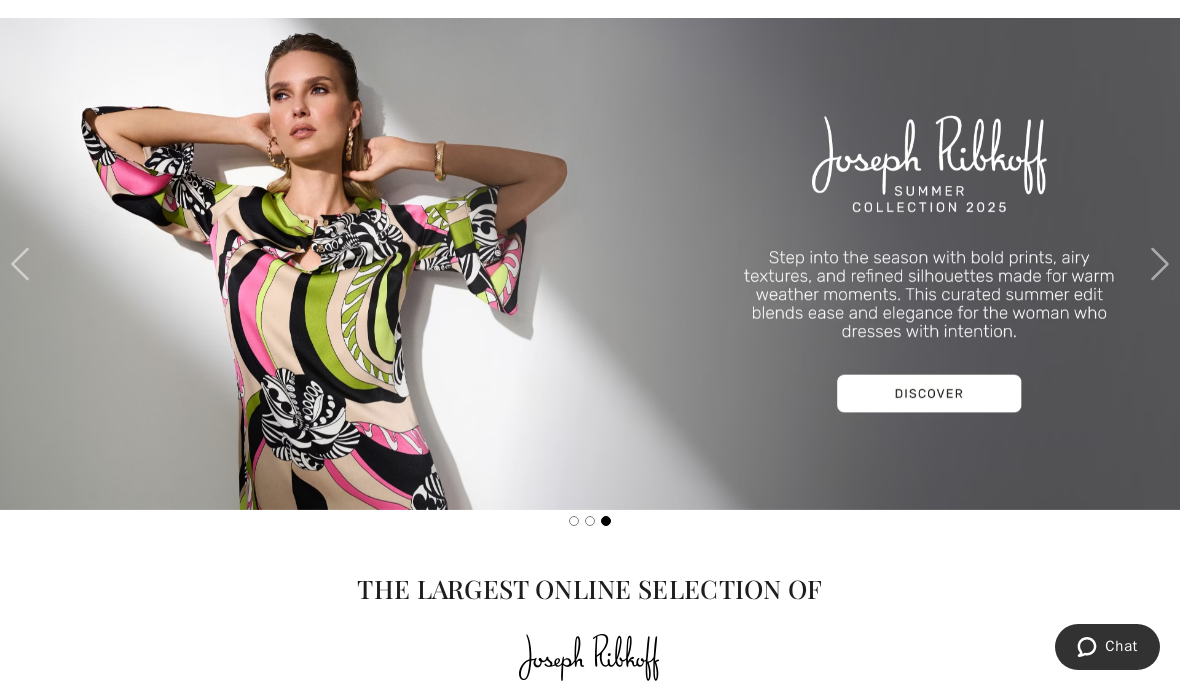 click at bounding box center (1160, 264) 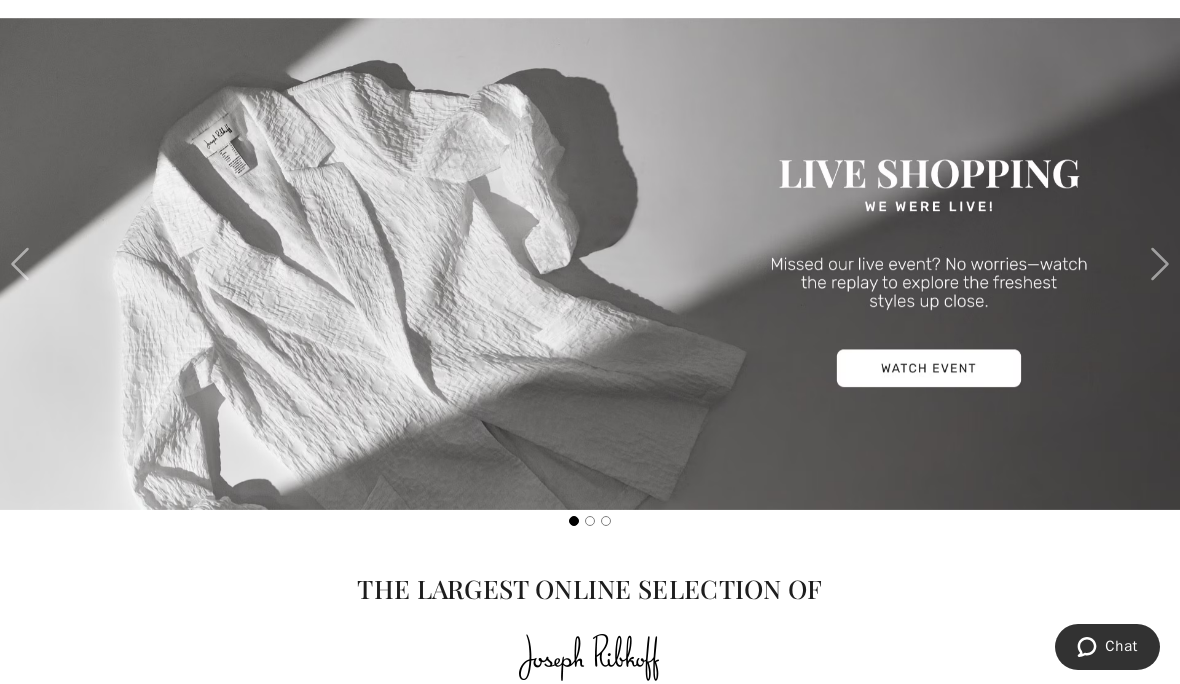 click at bounding box center (590, 264) 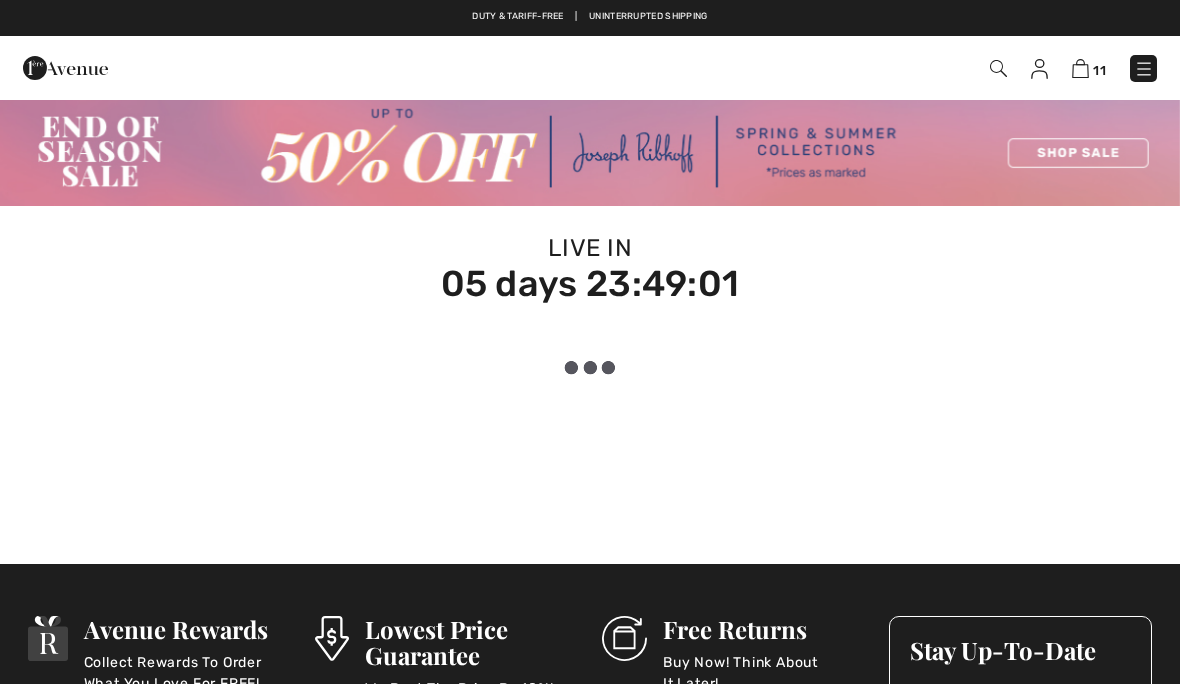 checkbox on "true" 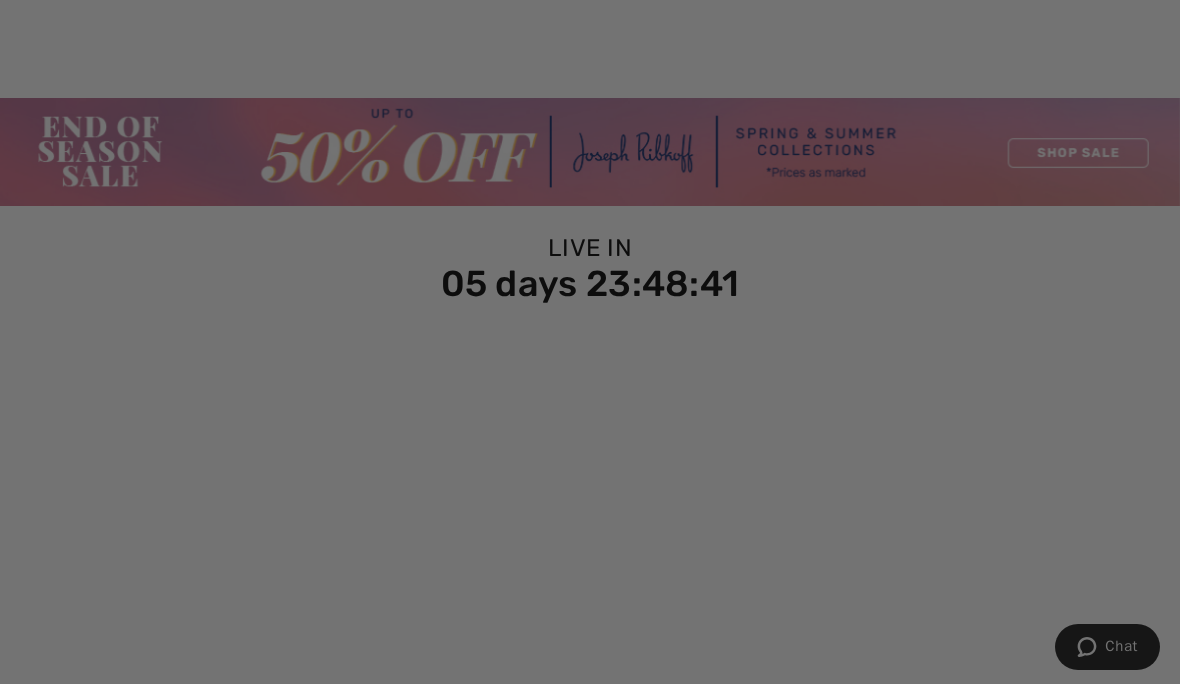scroll, scrollTop: 0, scrollLeft: 0, axis: both 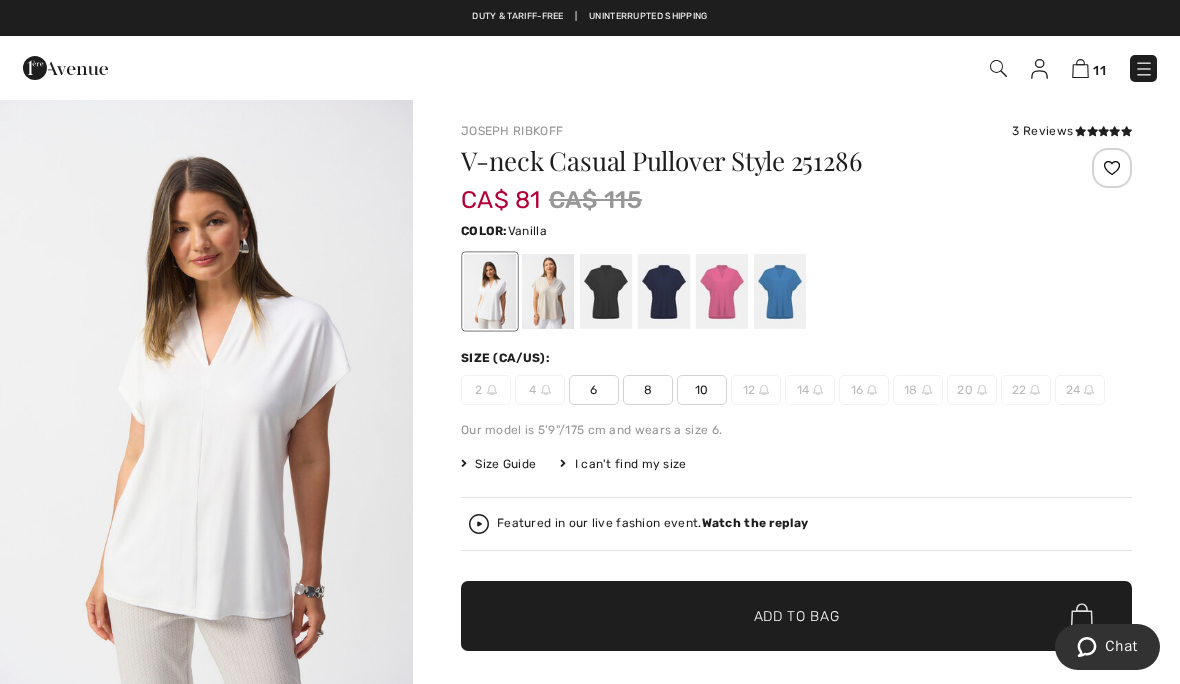 click on "10" at bounding box center [702, 390] 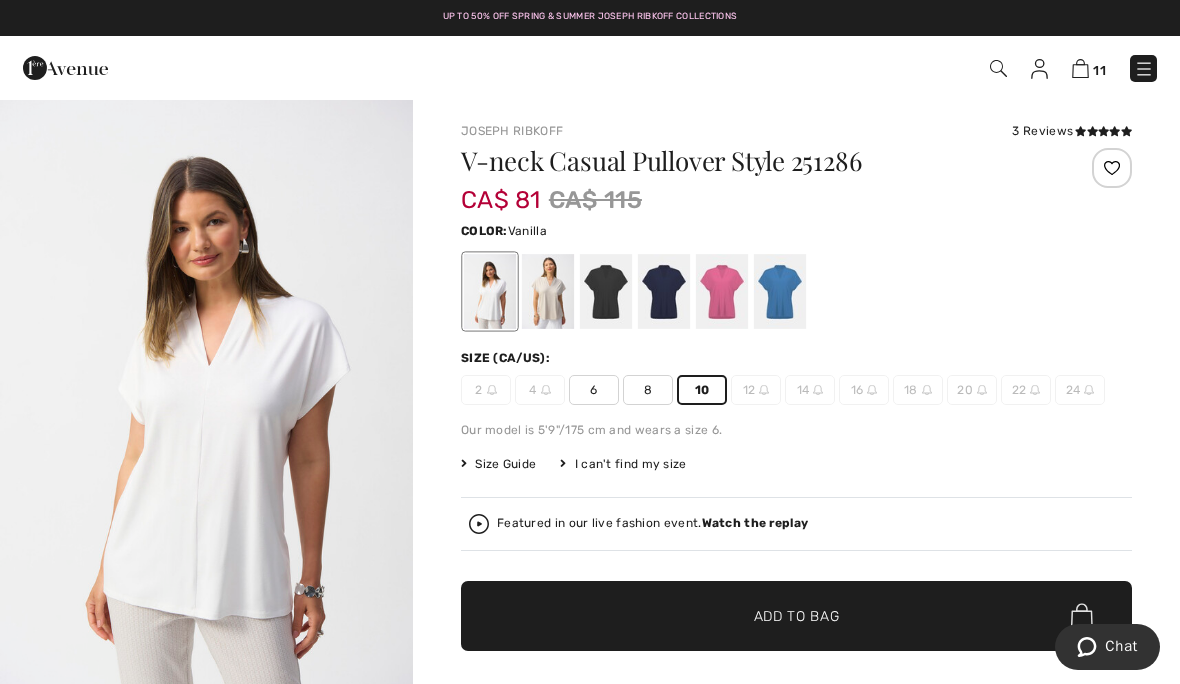 click on "✔ Added to Bag
Add to Bag" at bounding box center (796, 616) 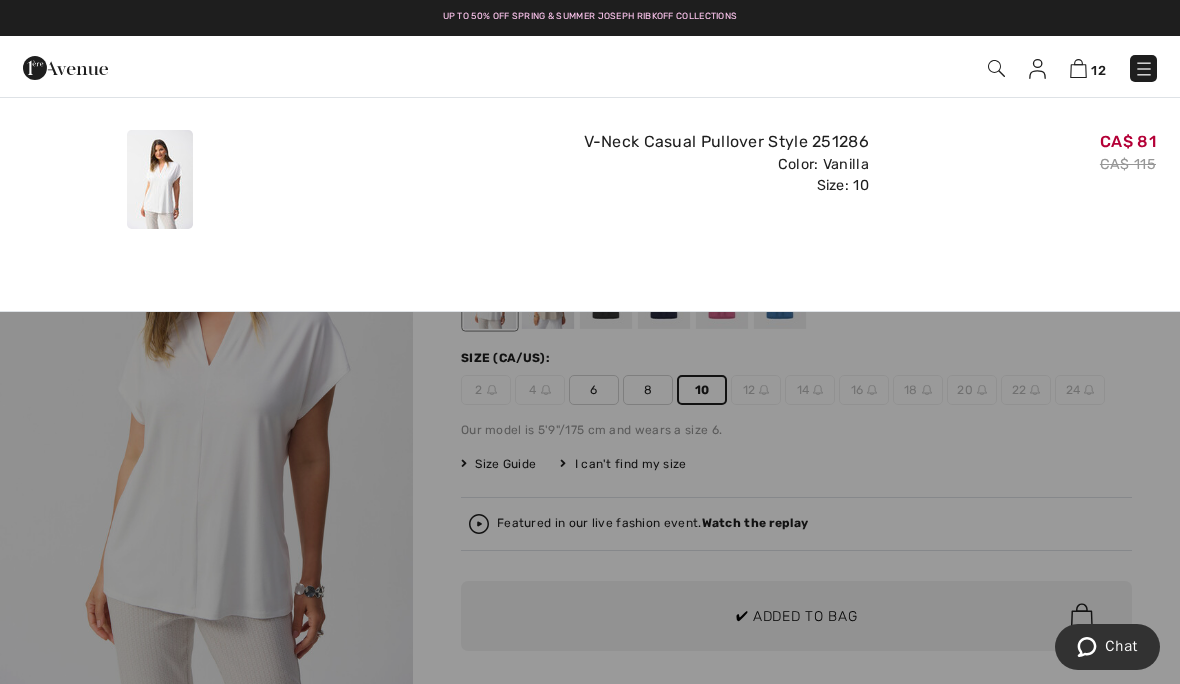 scroll, scrollTop: 0, scrollLeft: 0, axis: both 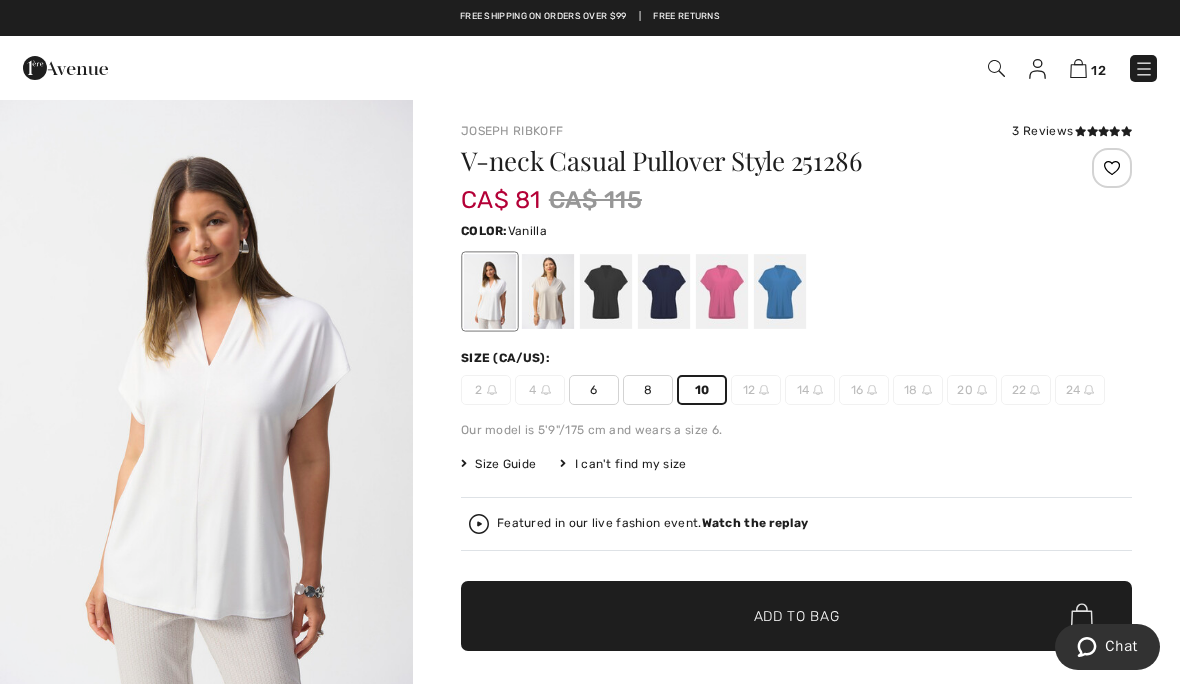 click at bounding box center [548, 291] 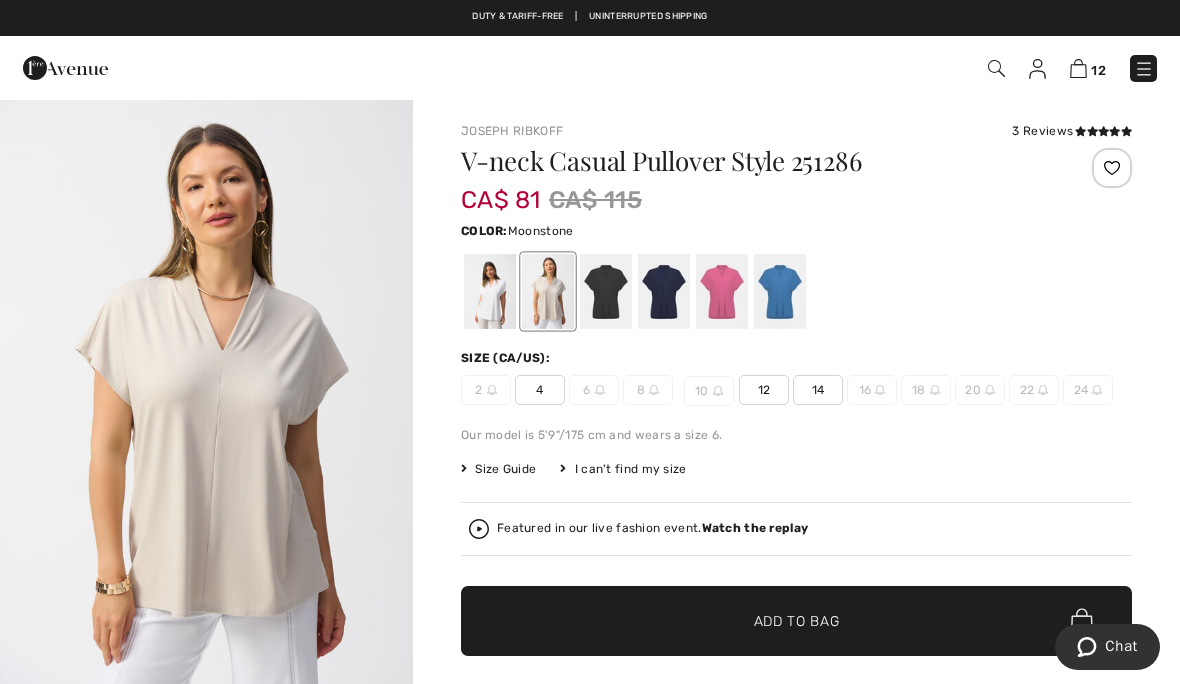 click at bounding box center (606, 291) 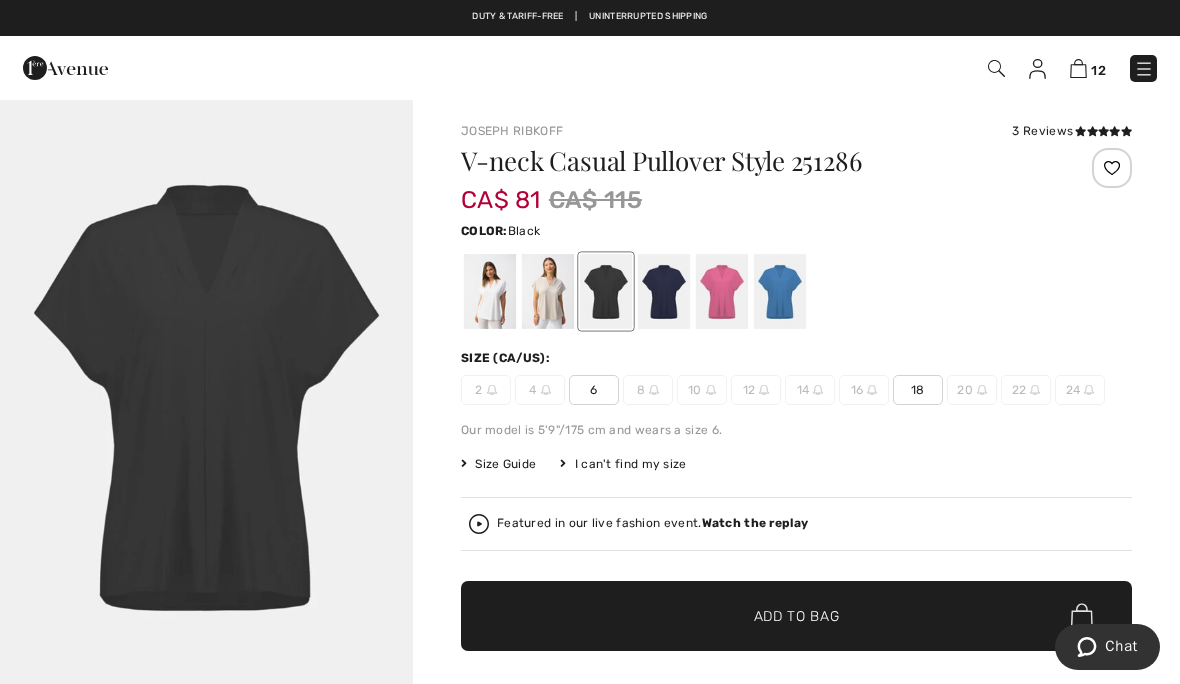 click at bounding box center [606, 291] 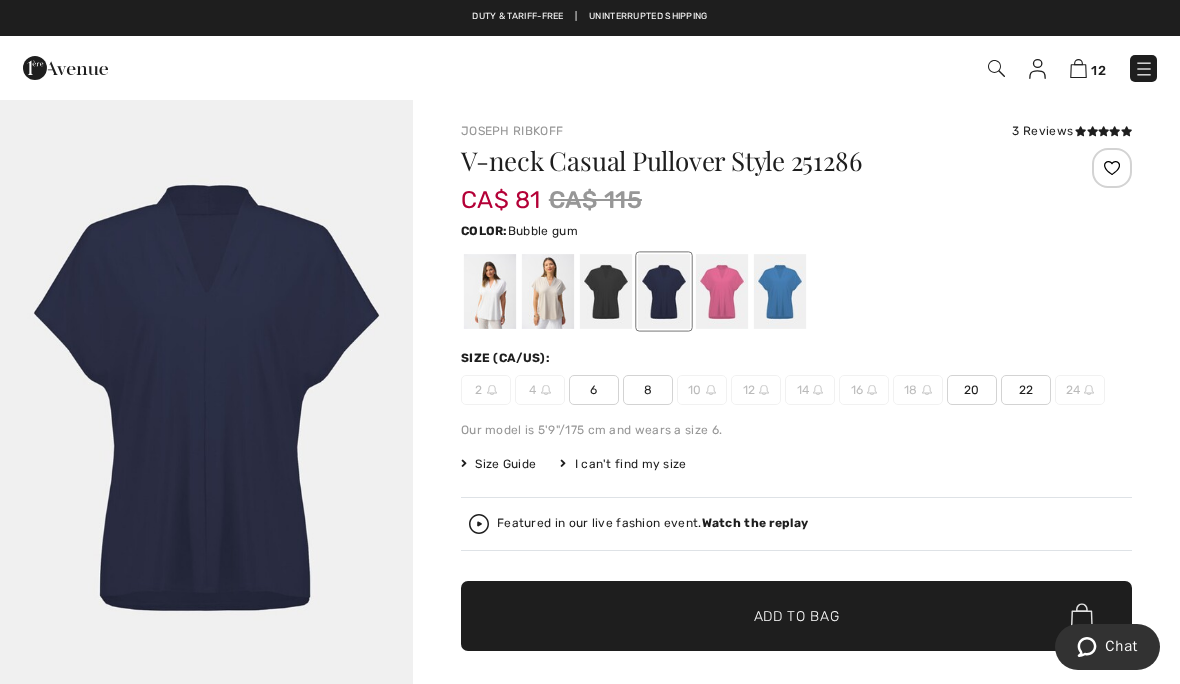 click at bounding box center (722, 291) 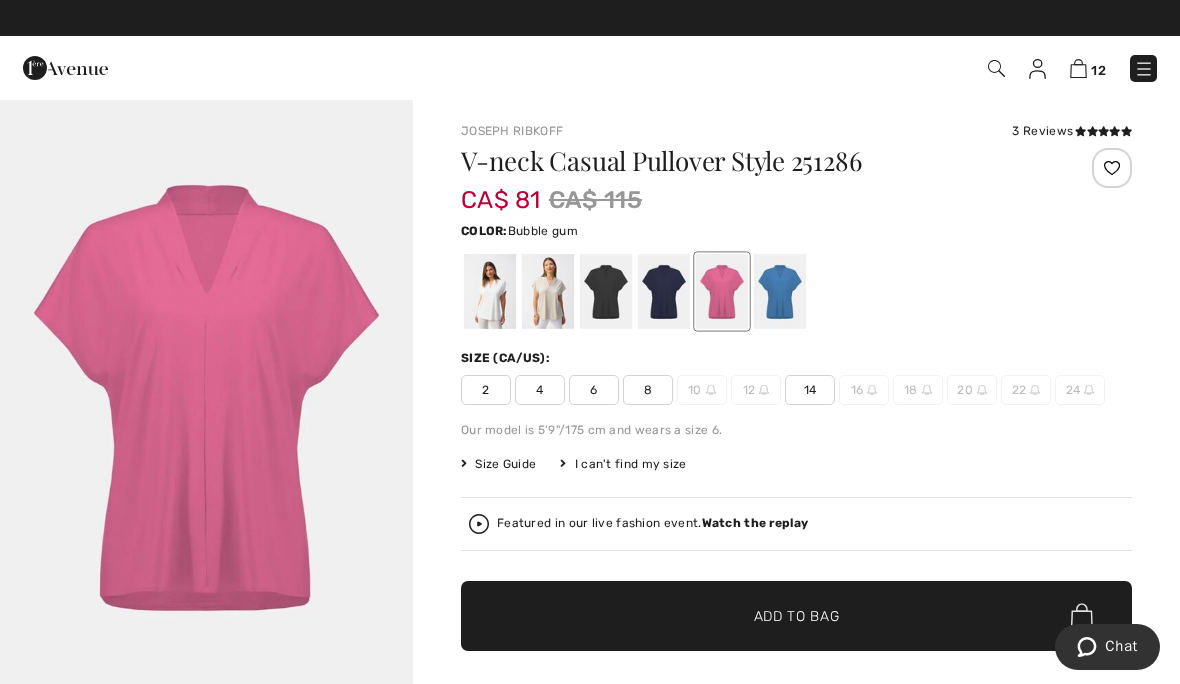 click at bounding box center [780, 291] 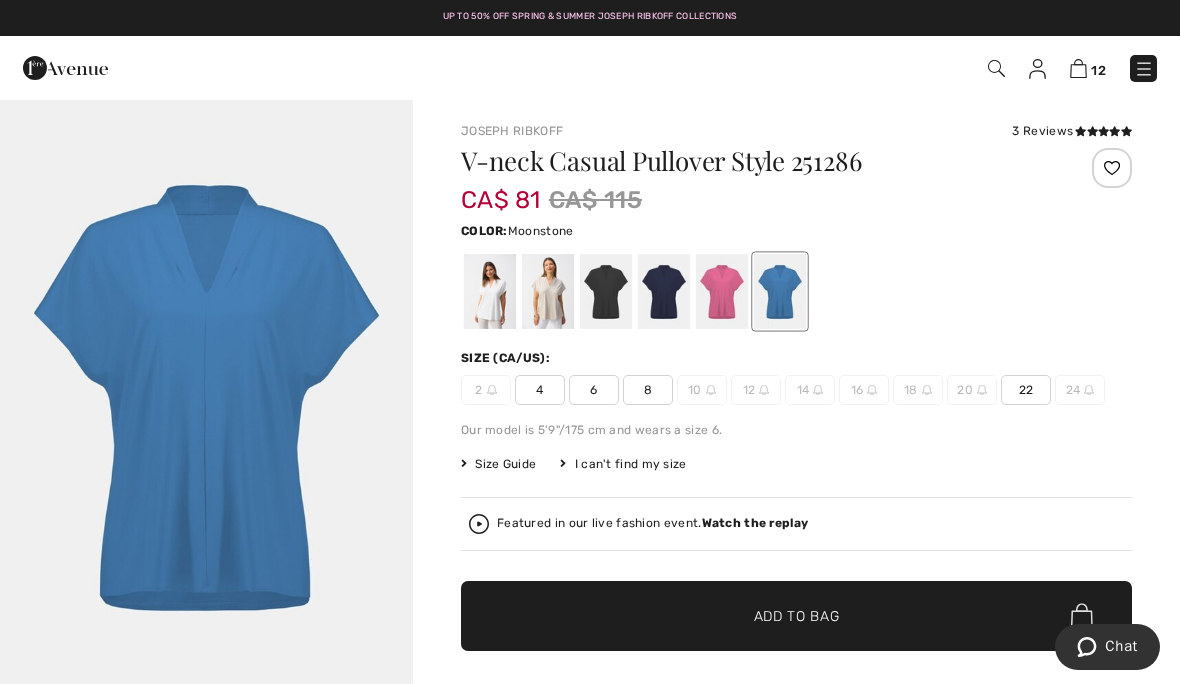 click at bounding box center (548, 291) 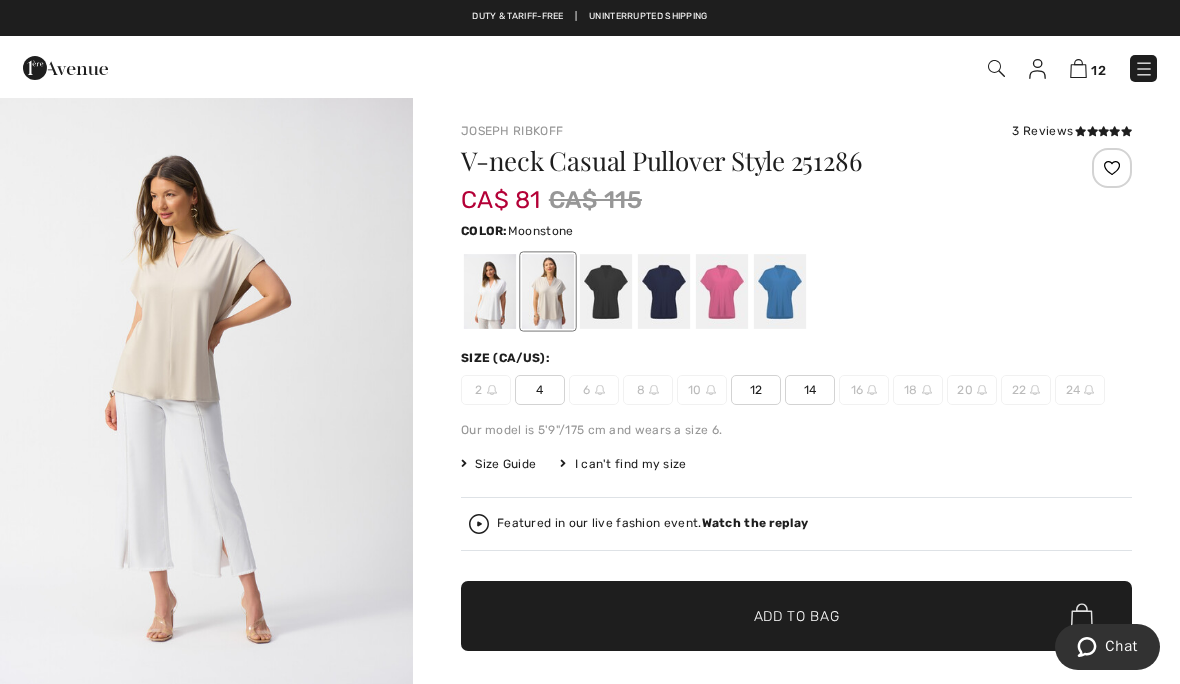 scroll, scrollTop: 1987, scrollLeft: 0, axis: vertical 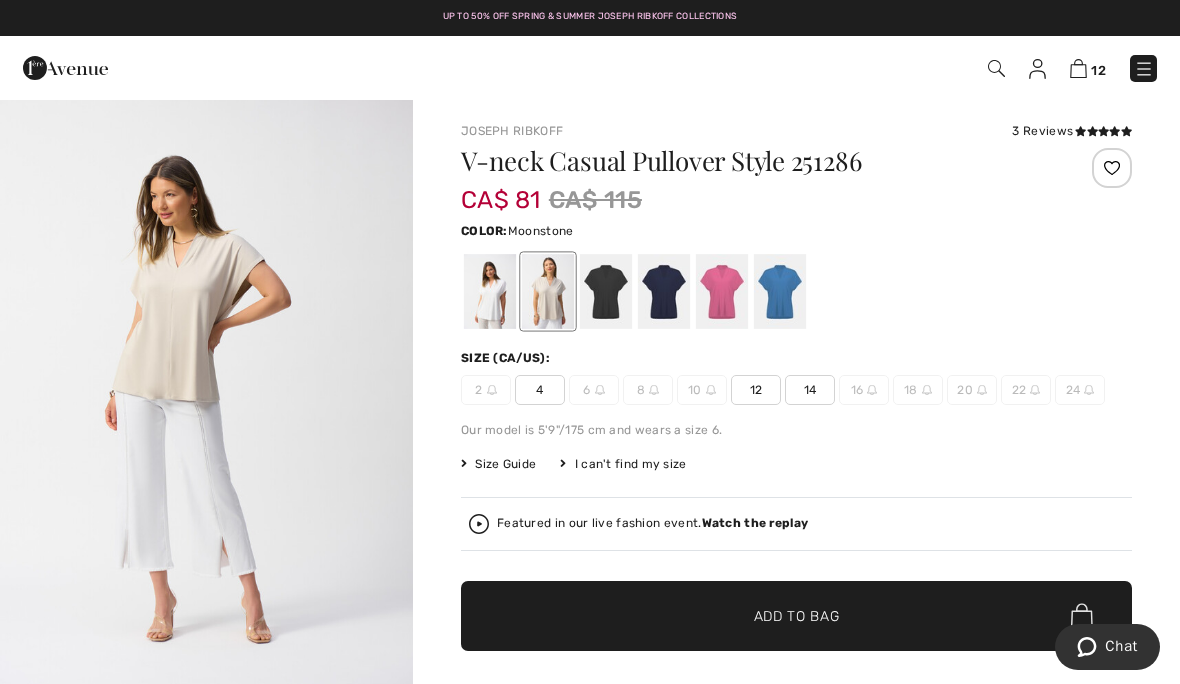 click at bounding box center (548, 291) 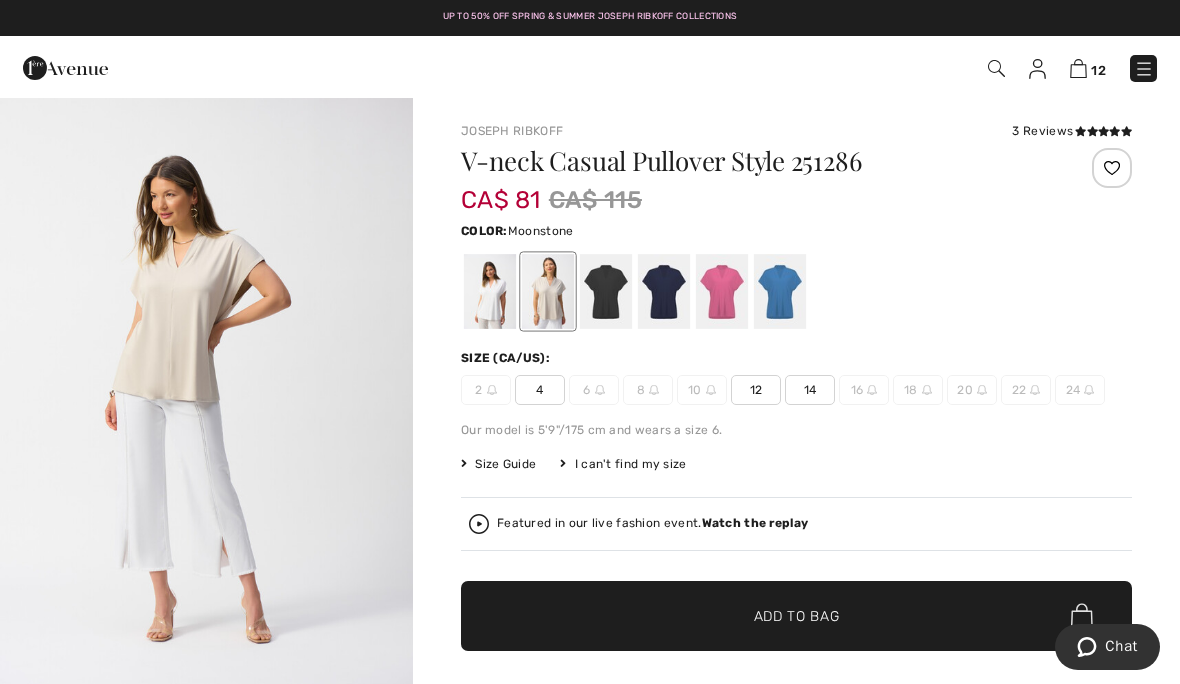 scroll, scrollTop: 0, scrollLeft: 0, axis: both 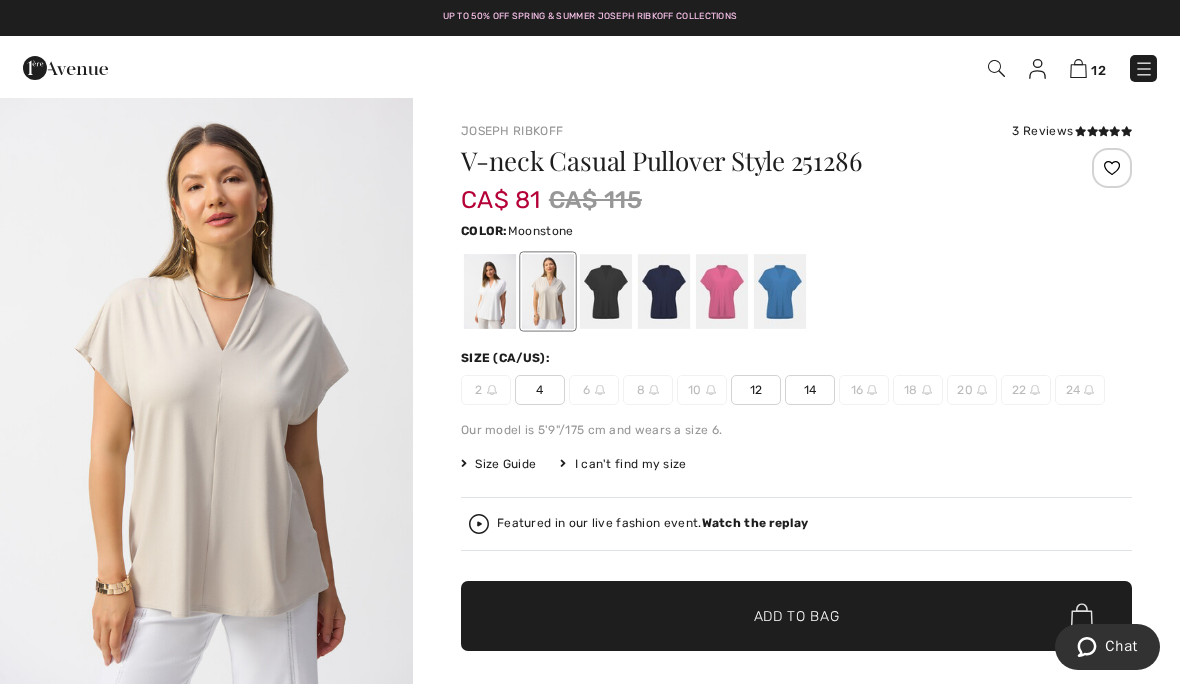 click at bounding box center [490, 291] 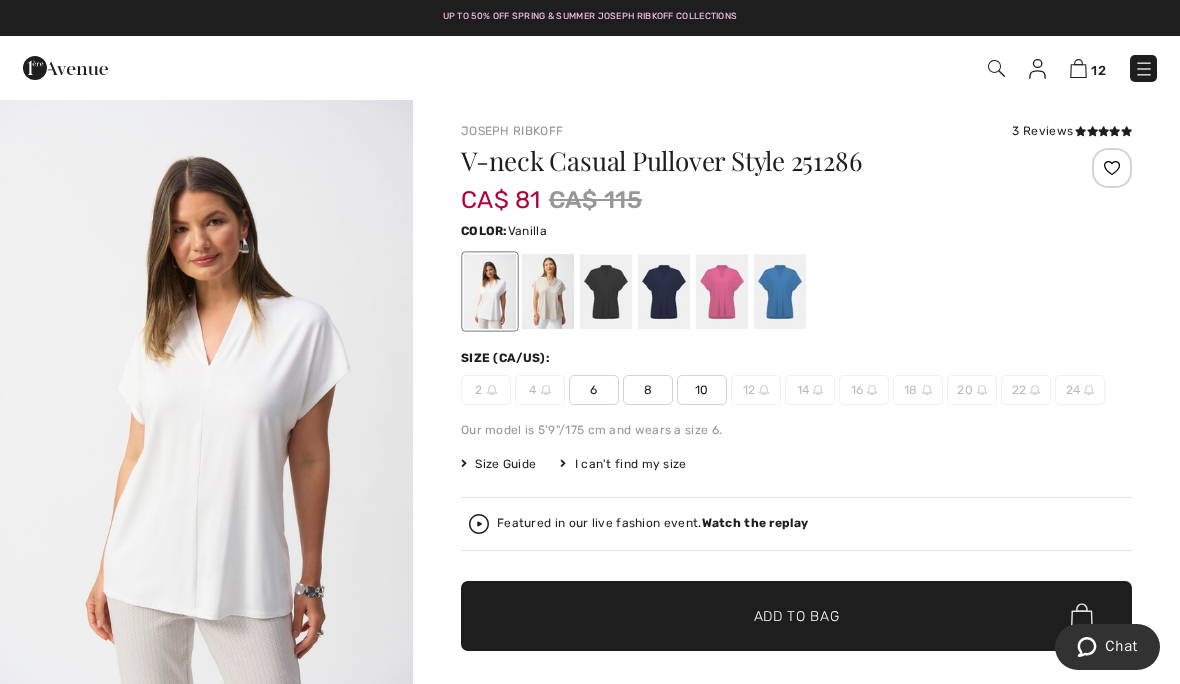 click at bounding box center [490, 291] 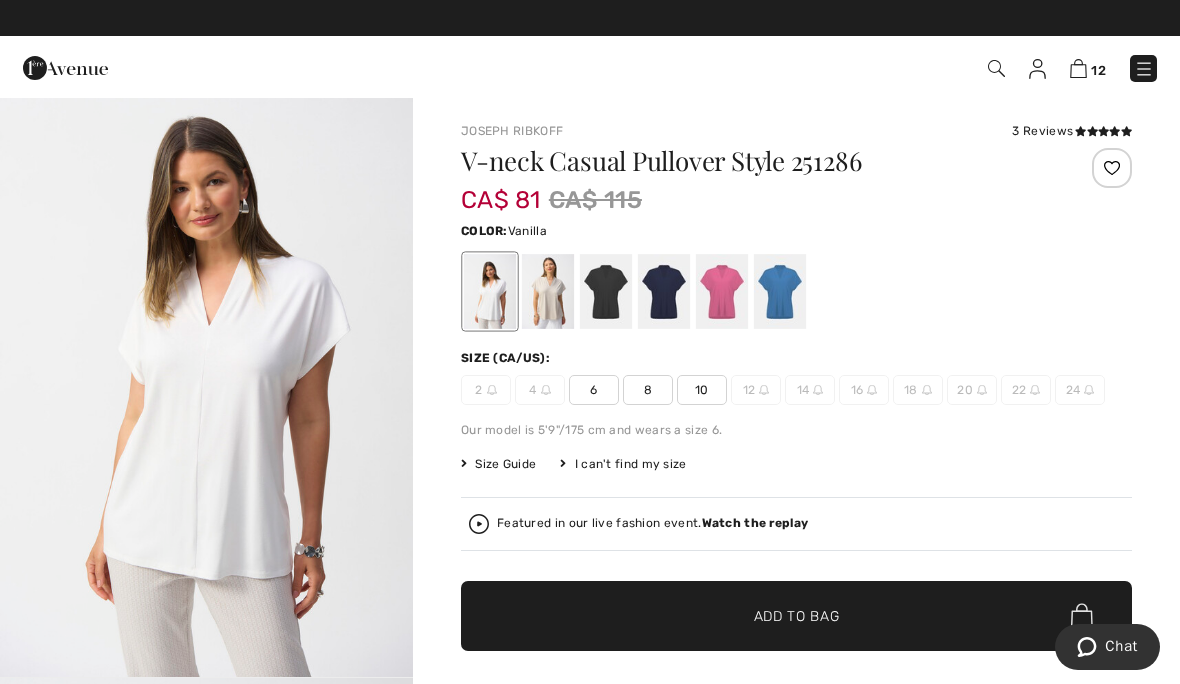 scroll, scrollTop: 0, scrollLeft: 0, axis: both 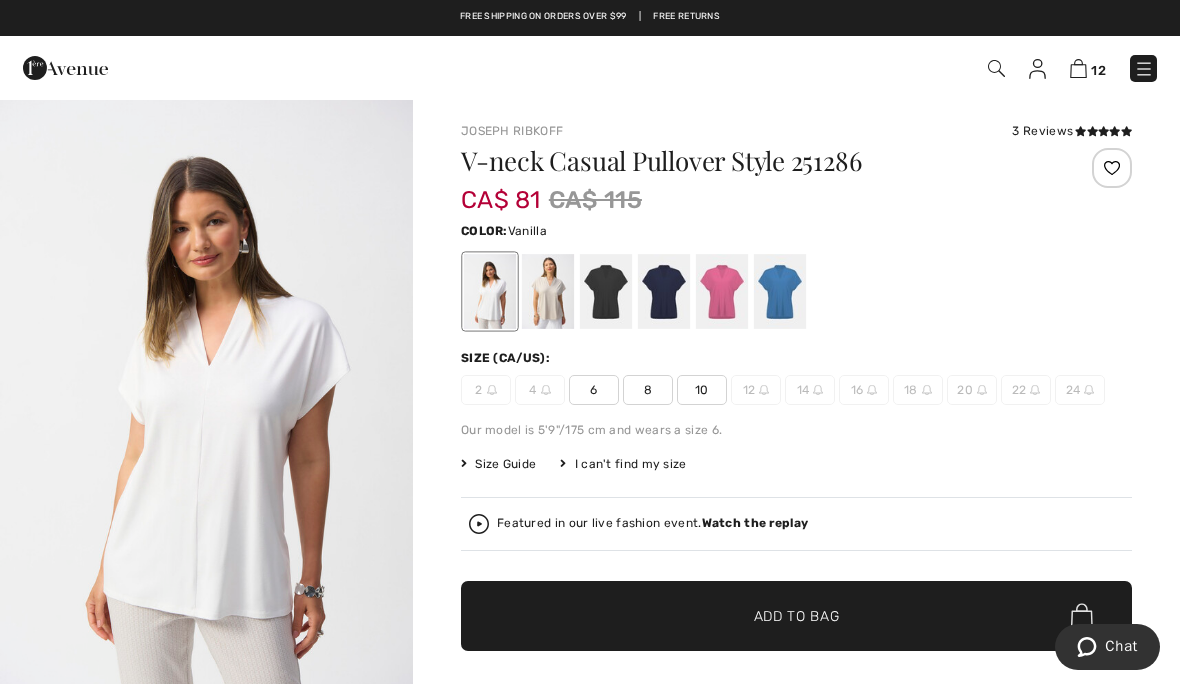 click on "3 Reviews" at bounding box center (1072, 131) 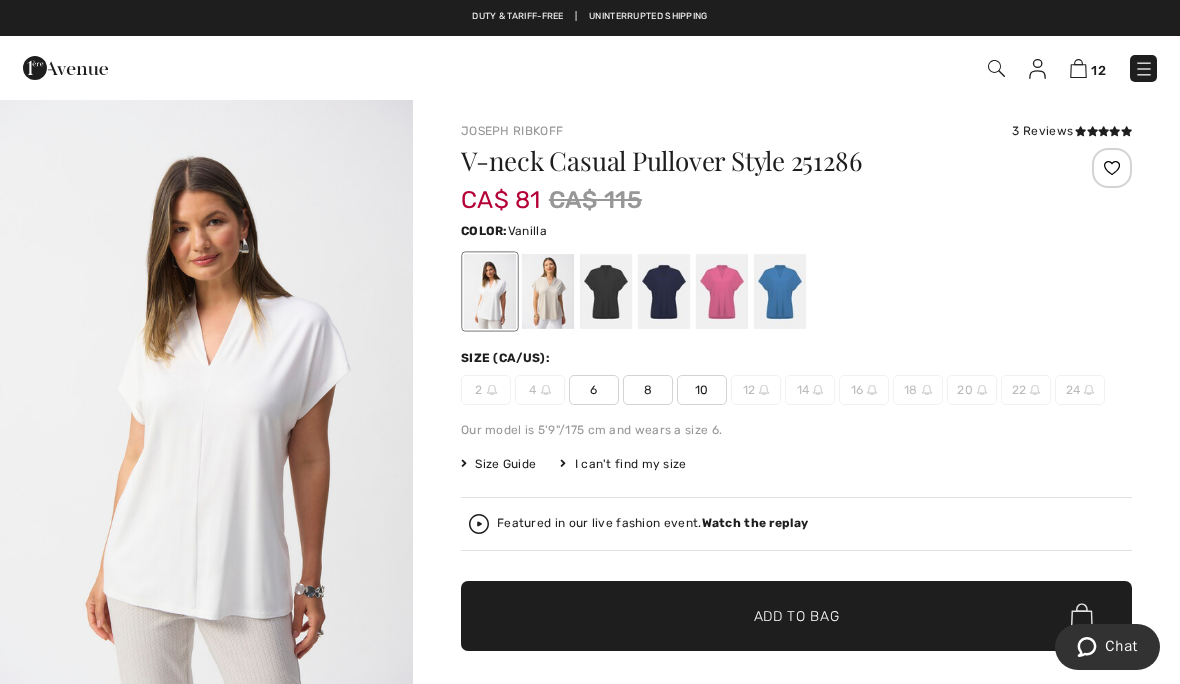 click on "3 Reviews" at bounding box center (1072, 131) 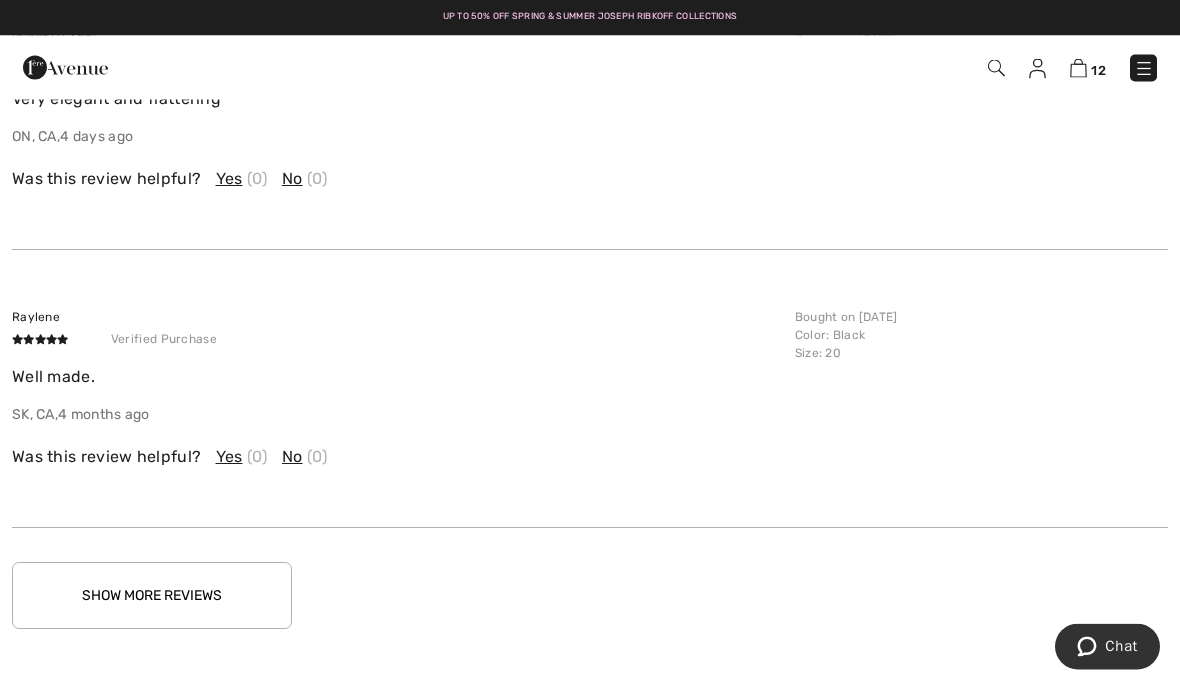 scroll, scrollTop: 3769, scrollLeft: 0, axis: vertical 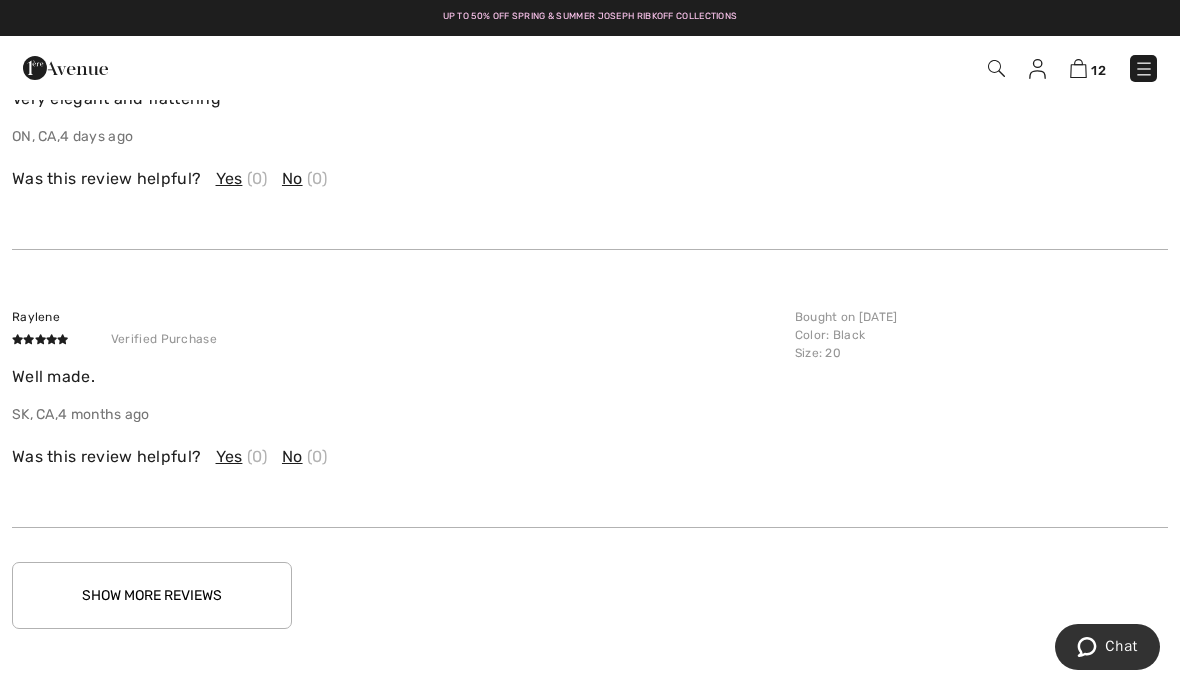 click on "Show More Reviews" at bounding box center [152, 595] 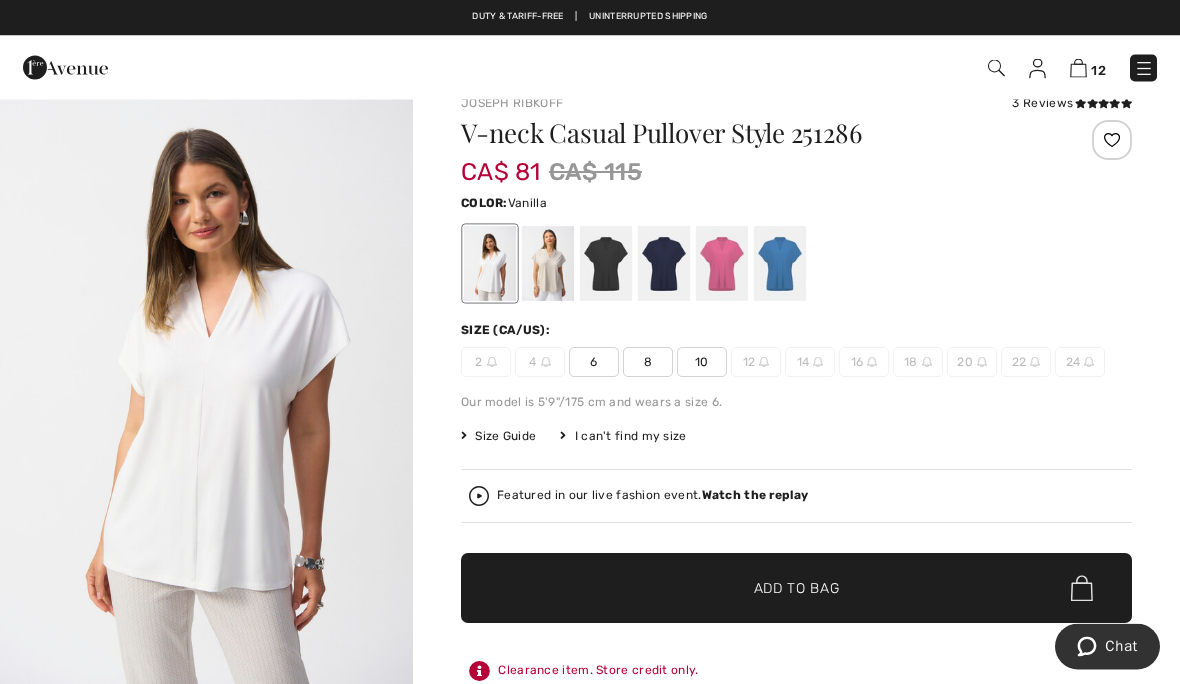 scroll, scrollTop: 0, scrollLeft: 0, axis: both 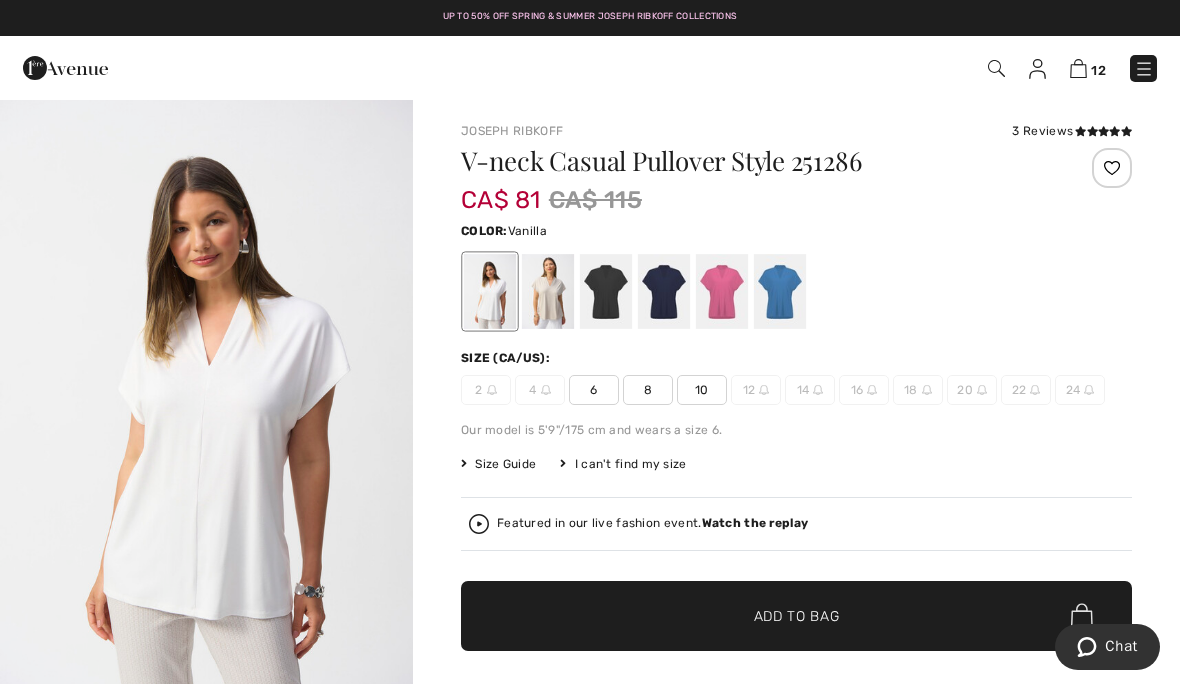 click at bounding box center (1078, 68) 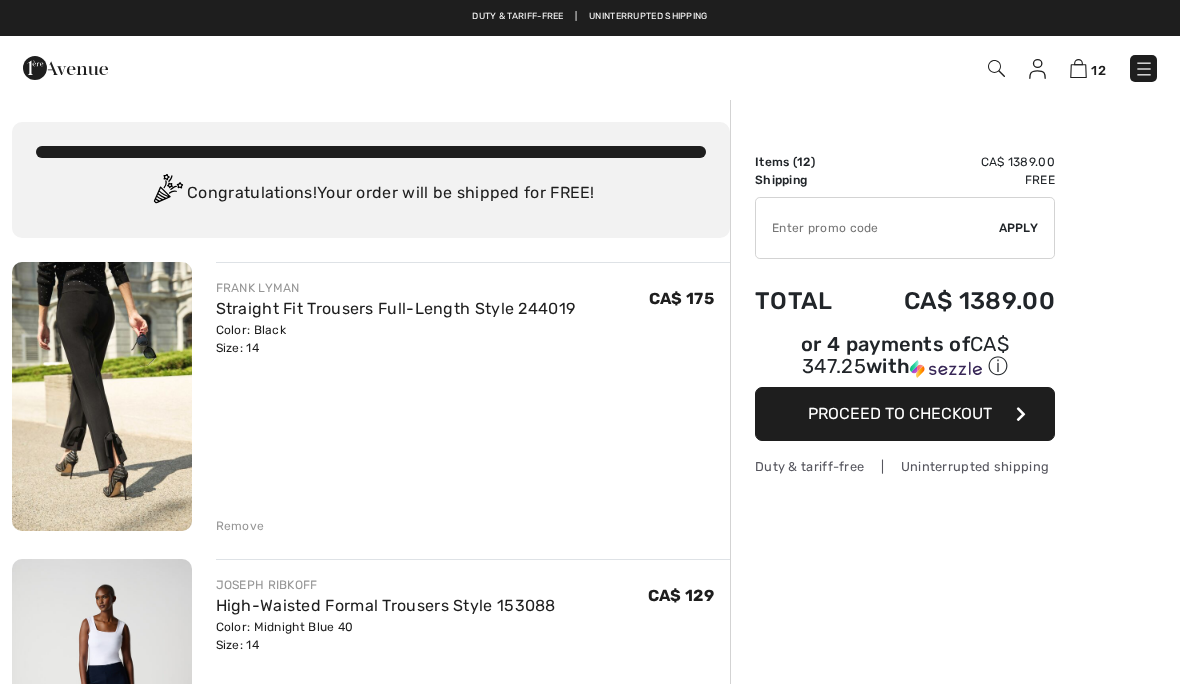 scroll, scrollTop: 0, scrollLeft: 0, axis: both 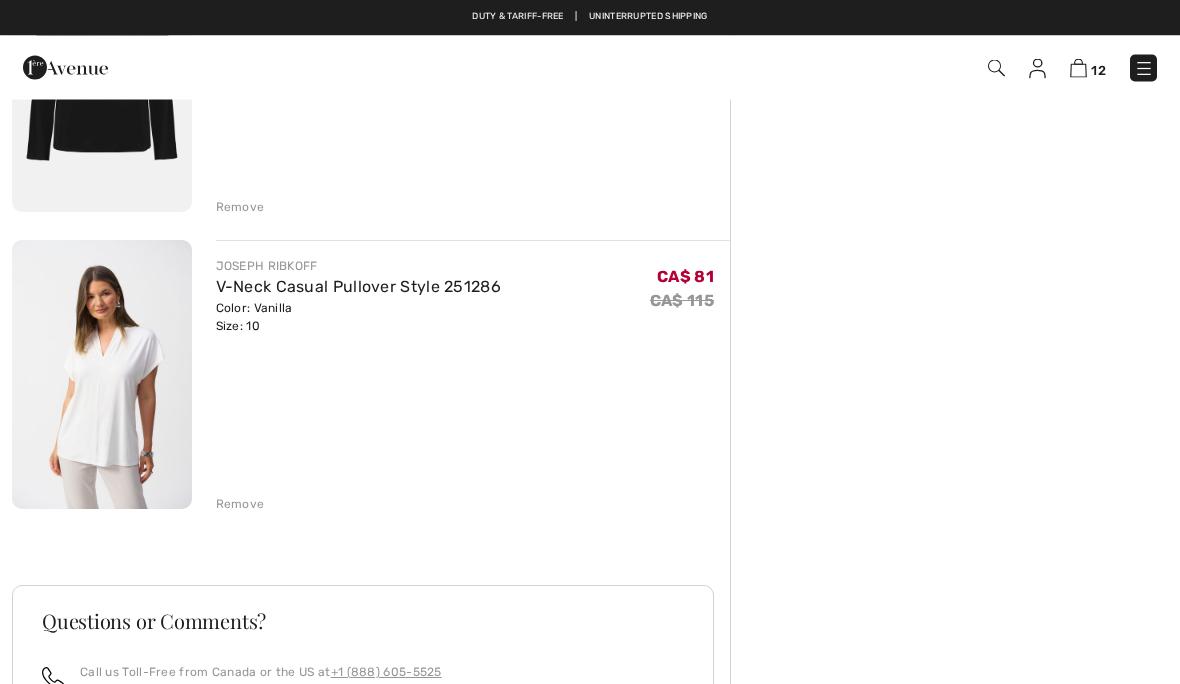 click on "Remove" at bounding box center [240, 505] 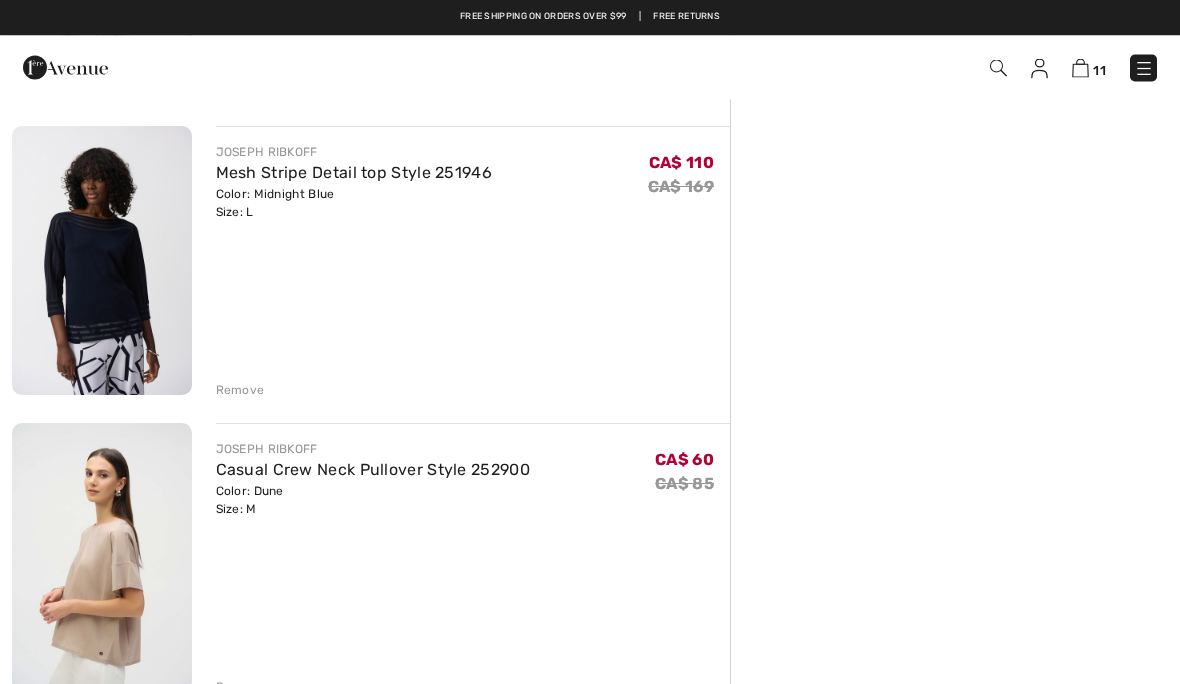 scroll, scrollTop: 2185, scrollLeft: 0, axis: vertical 